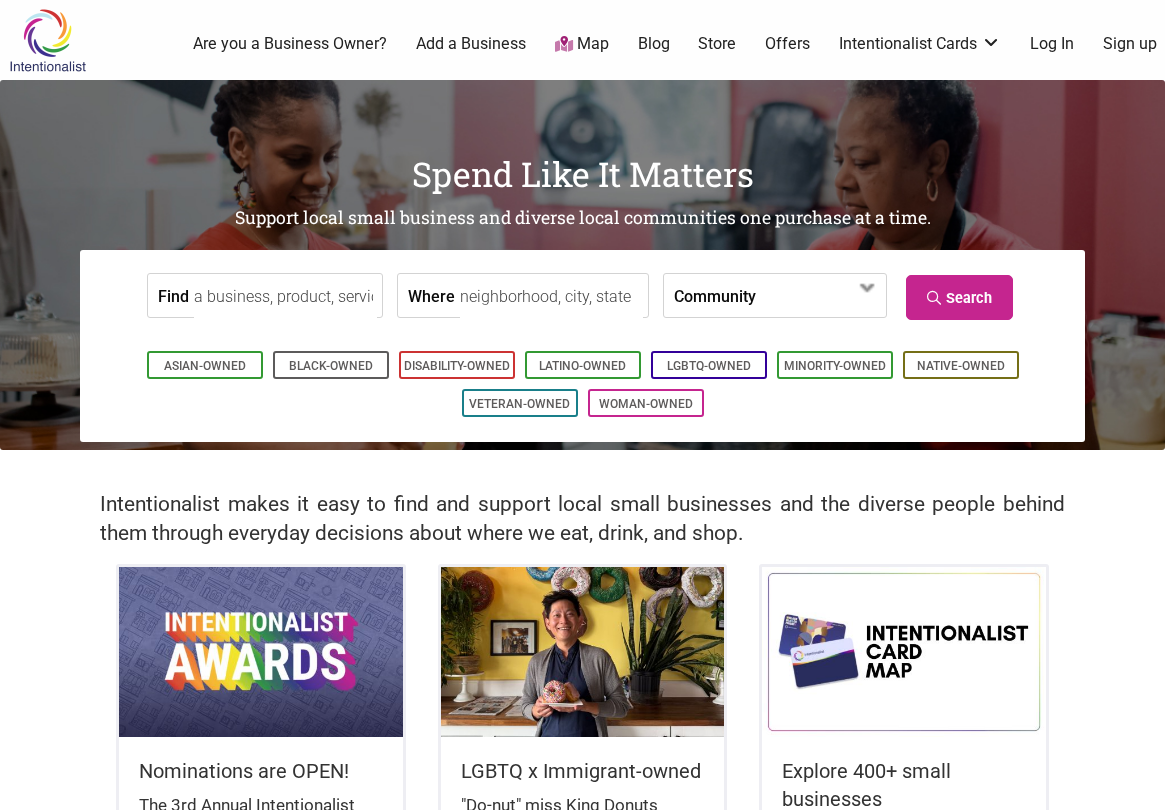 scroll, scrollTop: 0, scrollLeft: 0, axis: both 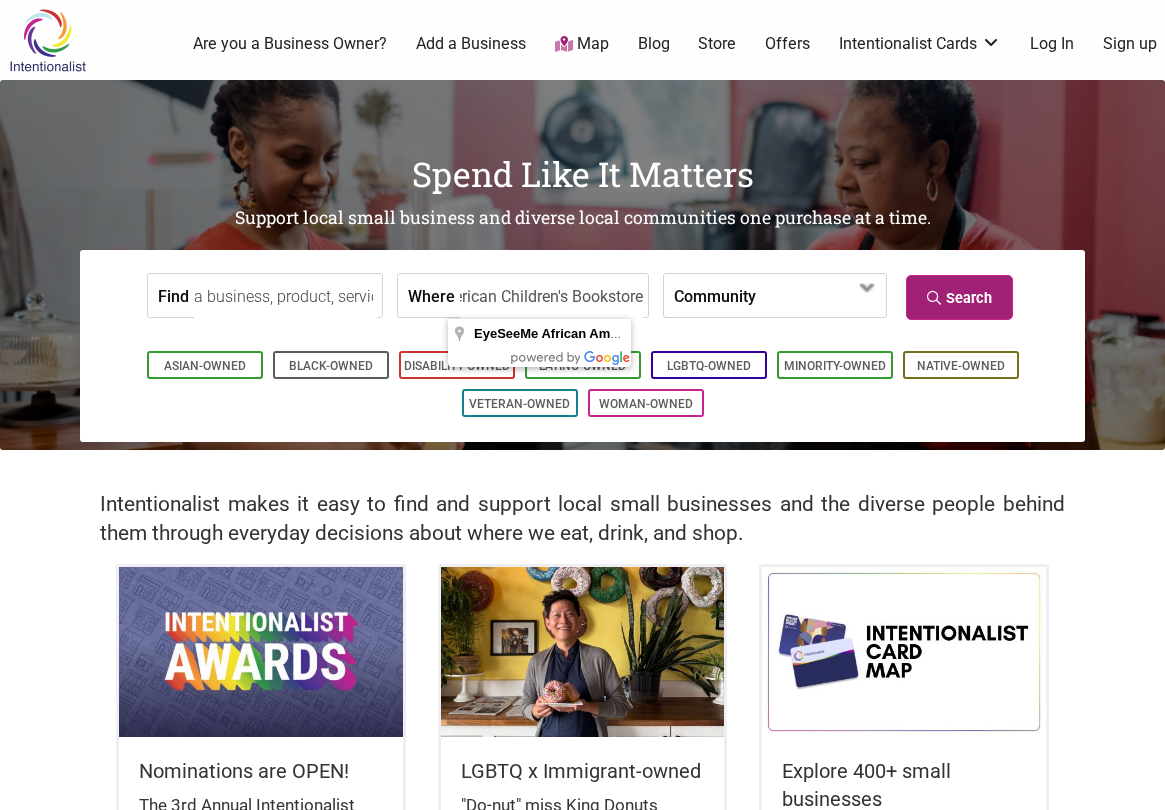 type on "EyeSeeMe African American Children's Bookstore" 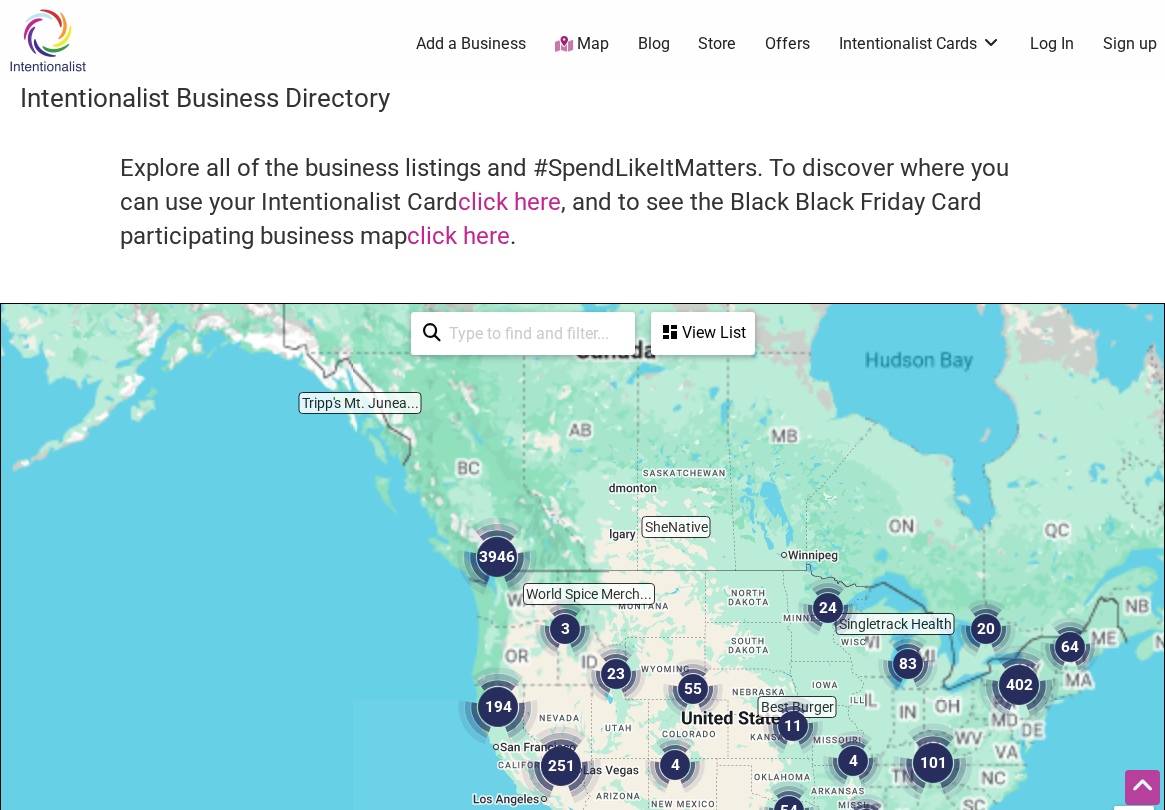 scroll, scrollTop: 500, scrollLeft: 0, axis: vertical 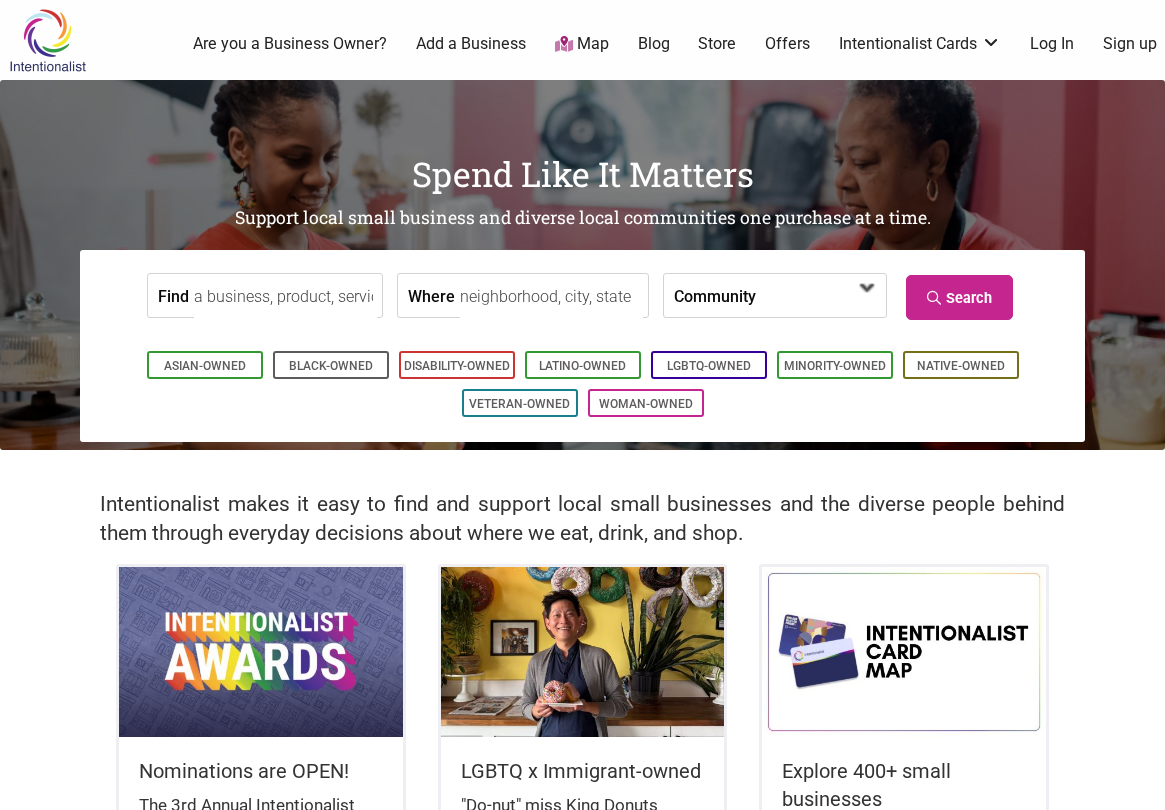 click at bounding box center [813, 297] 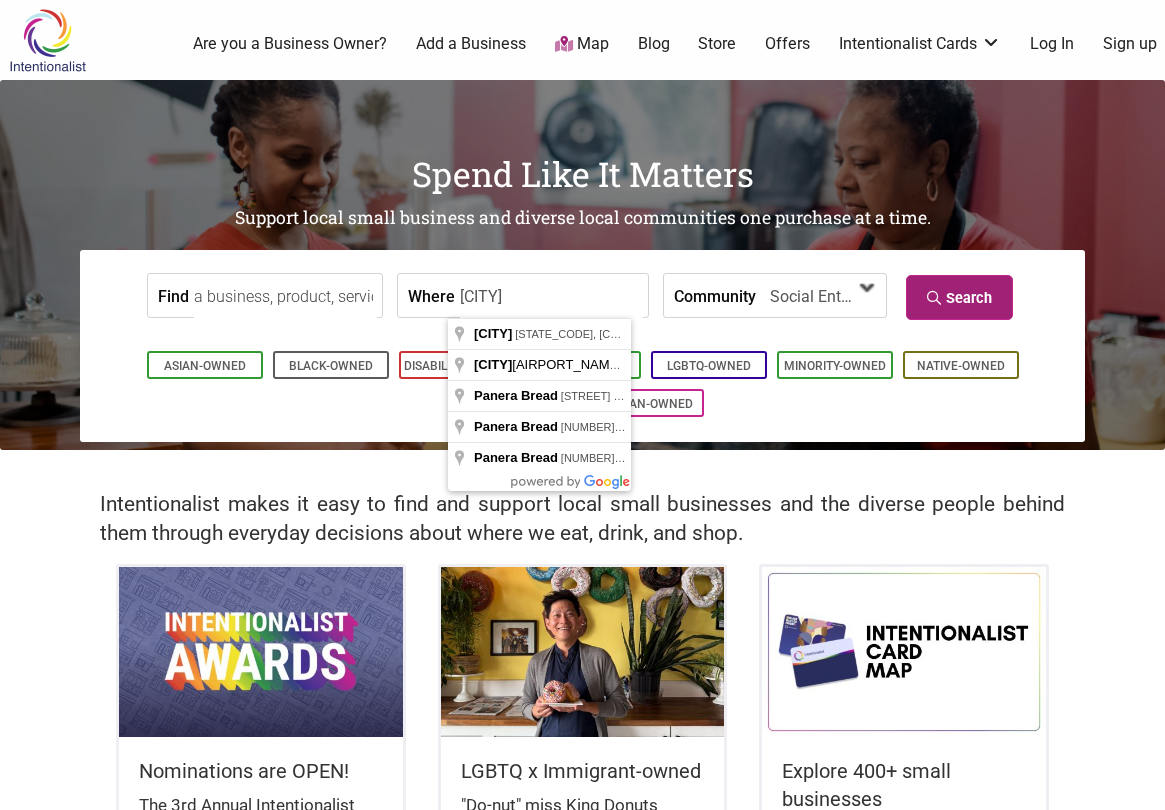 type on "St. Louis" 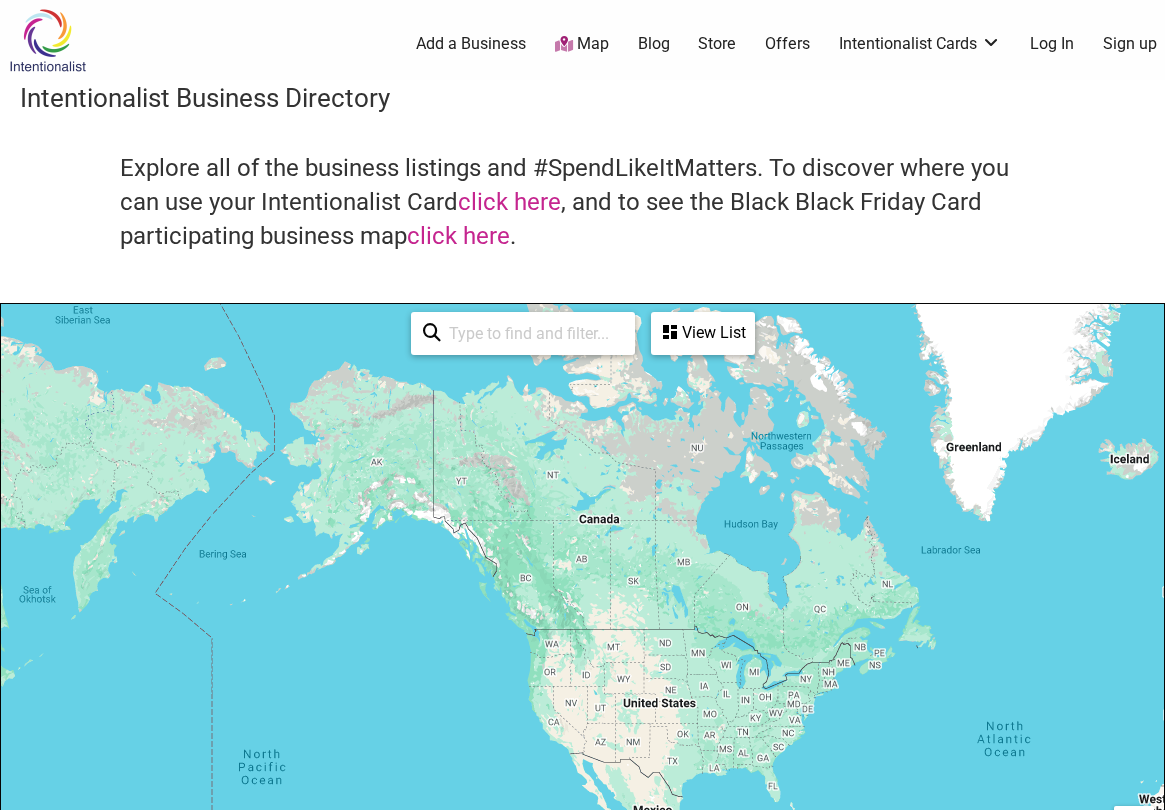 scroll, scrollTop: 500, scrollLeft: 0, axis: vertical 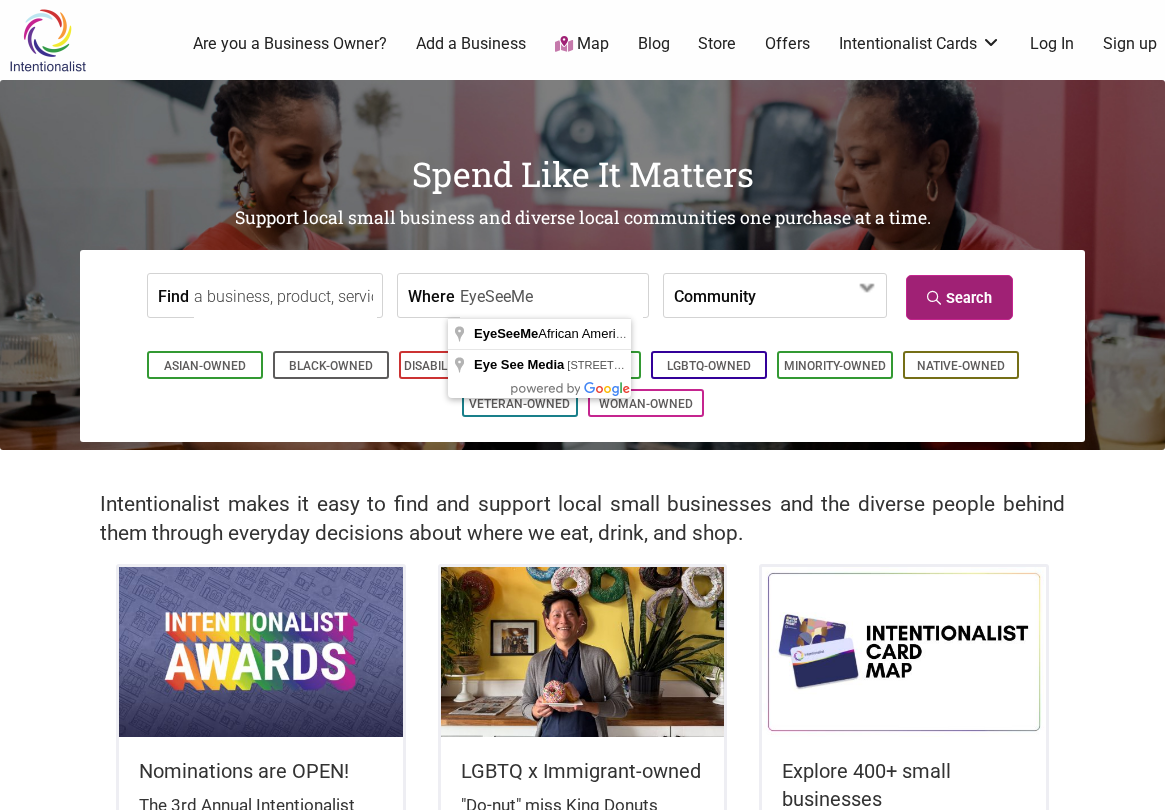 type on "EyeSeeMe" 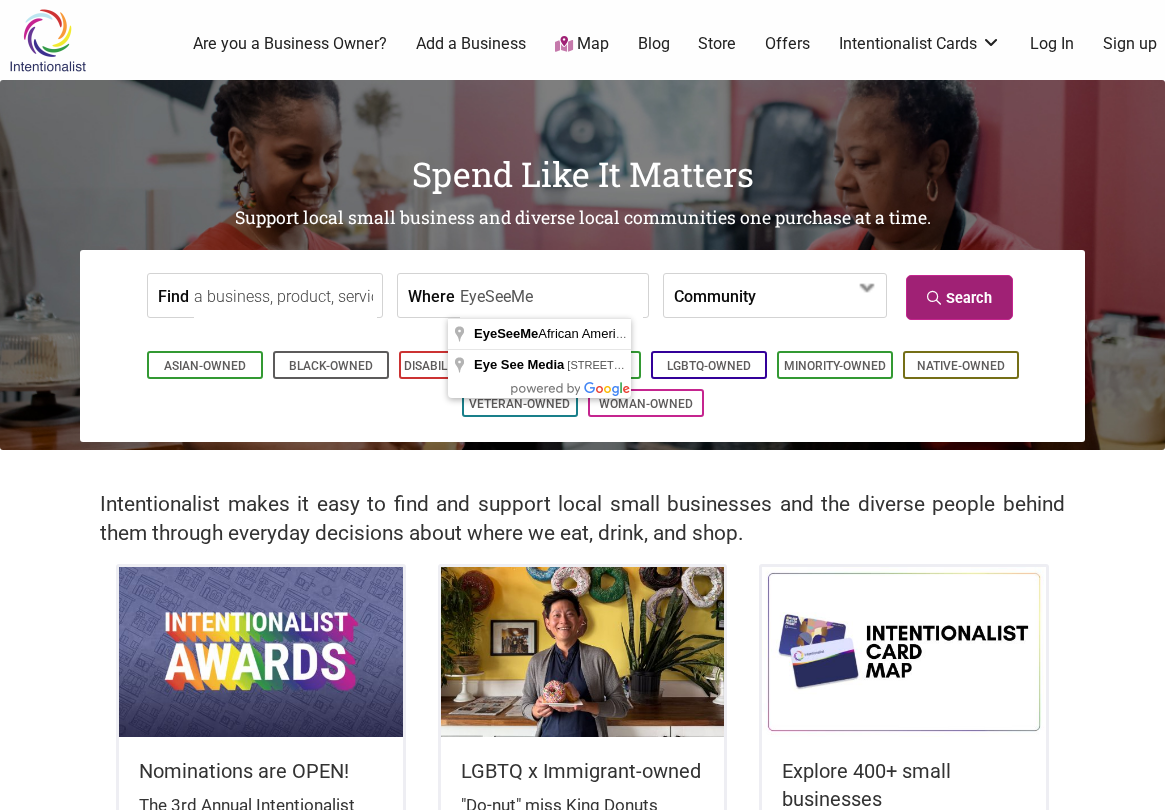click on "Search" at bounding box center (959, 297) 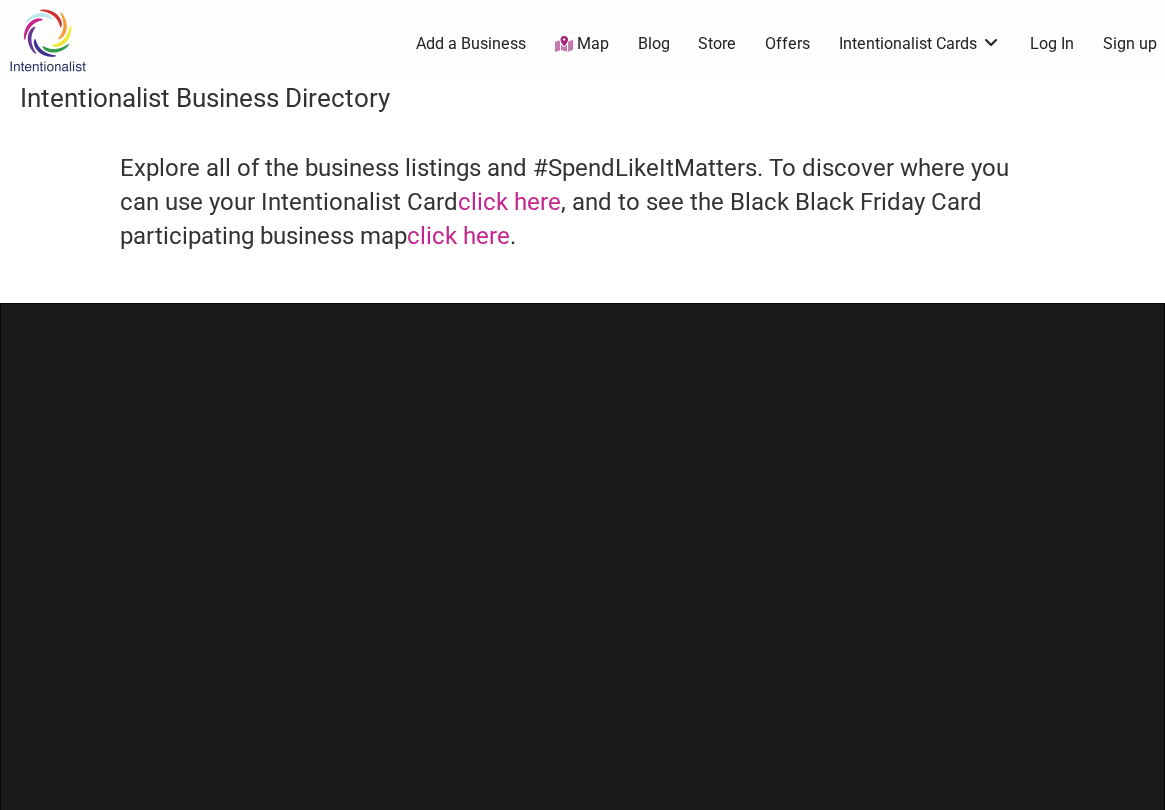 scroll, scrollTop: 0, scrollLeft: 0, axis: both 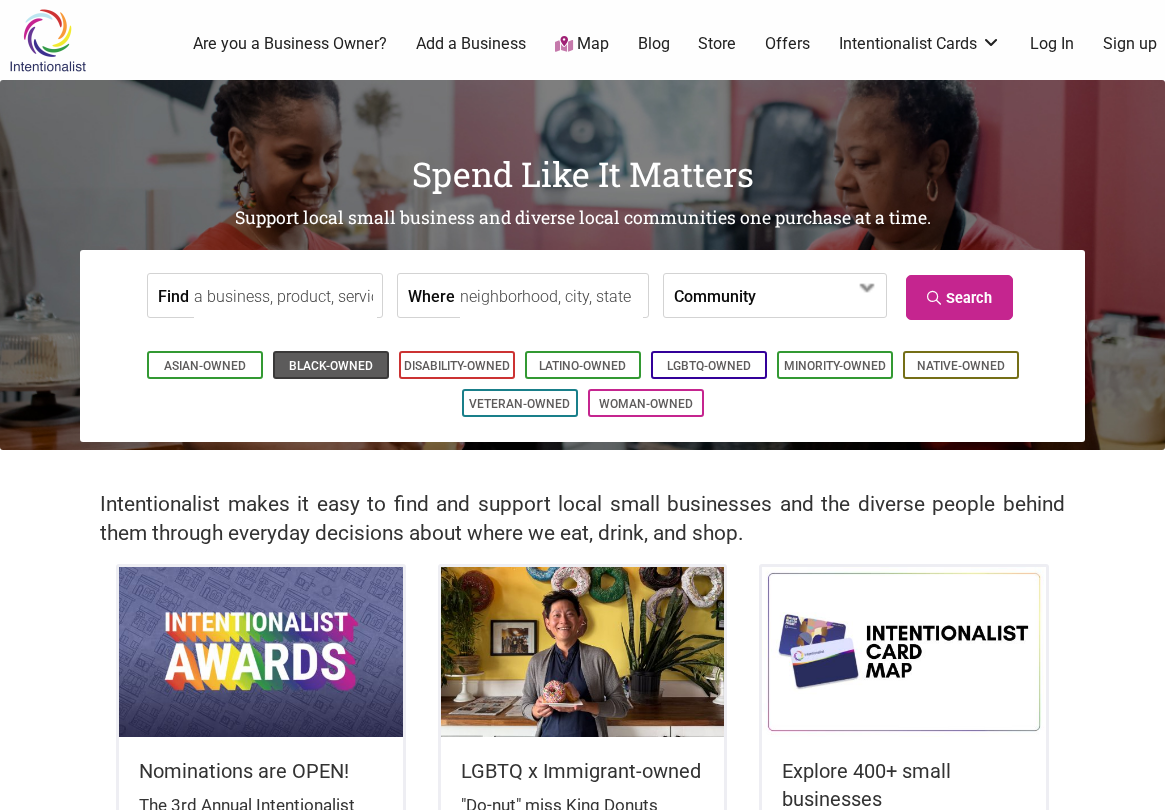 click on "Black-Owned" at bounding box center [331, 366] 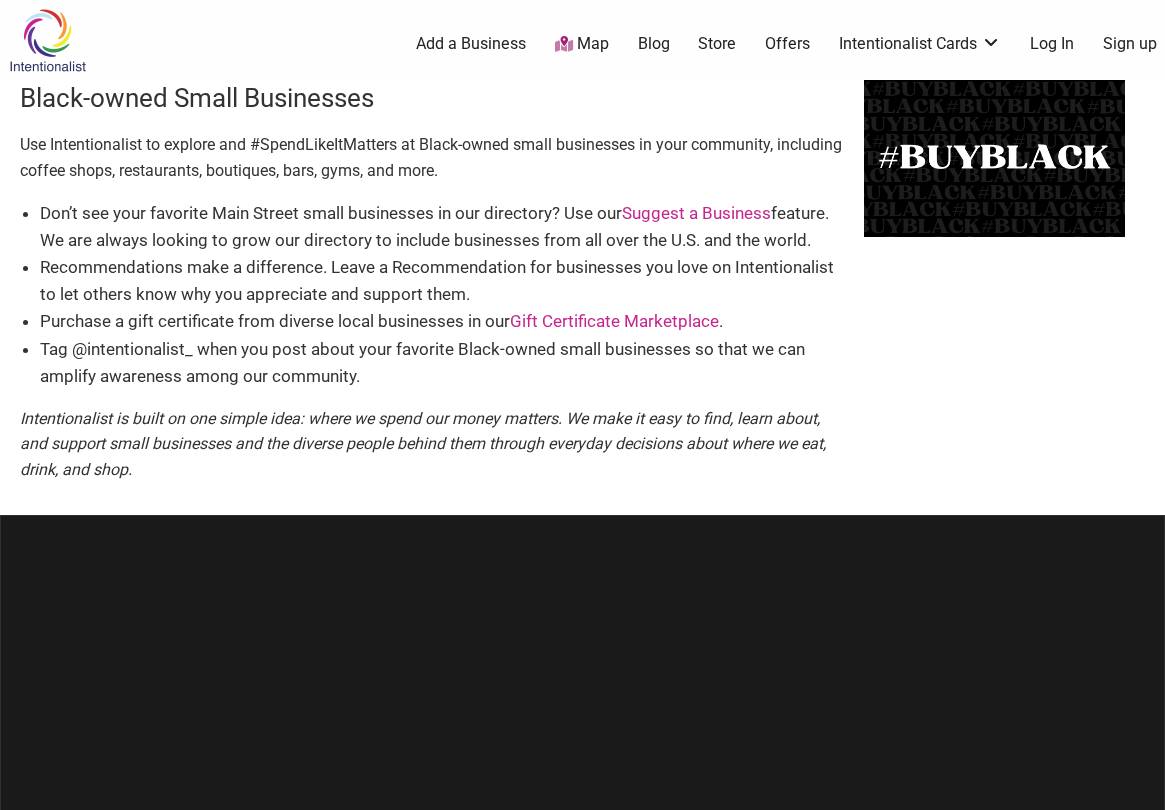 scroll, scrollTop: 0, scrollLeft: 0, axis: both 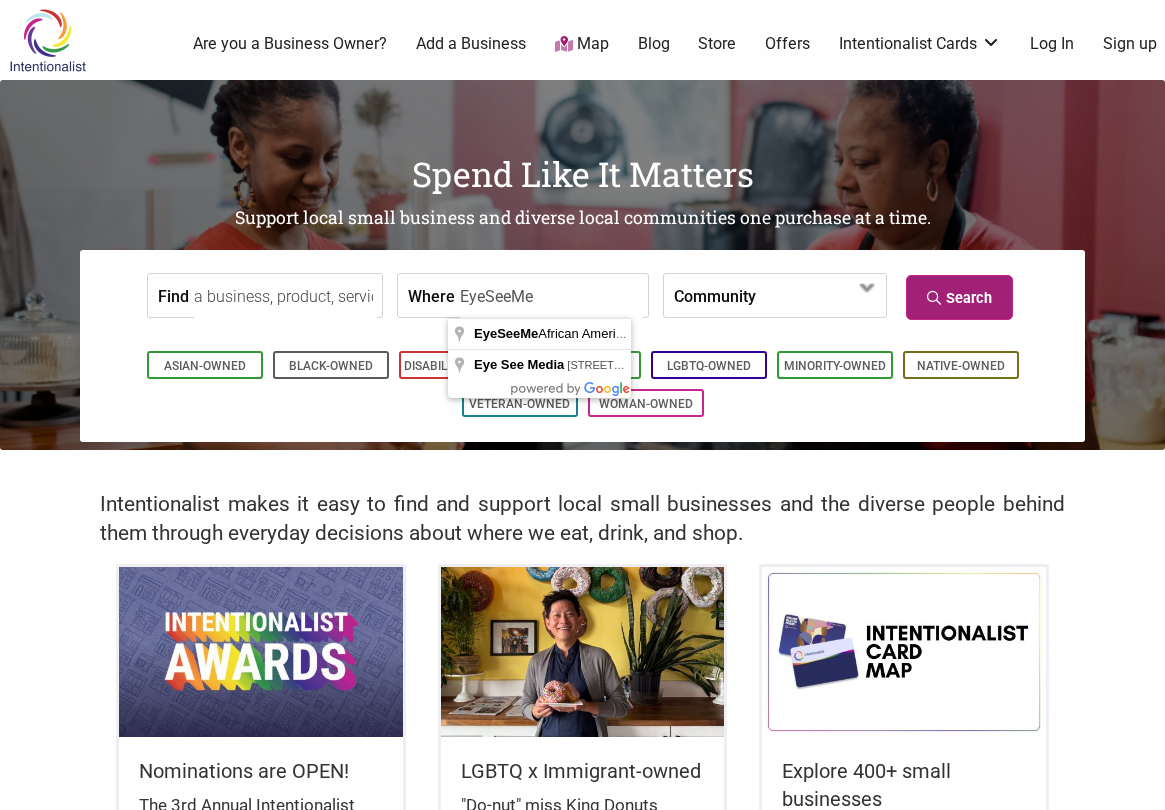 type on "EyeSeeMe" 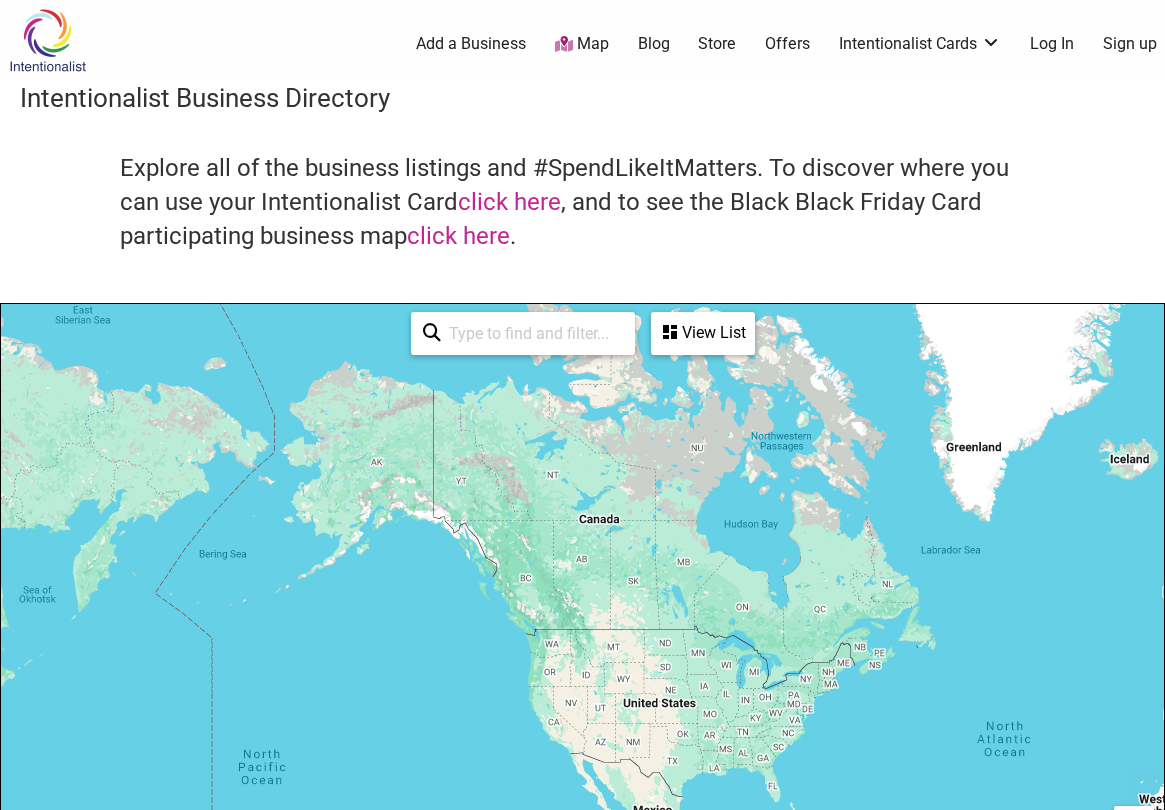 scroll, scrollTop: 500, scrollLeft: 0, axis: vertical 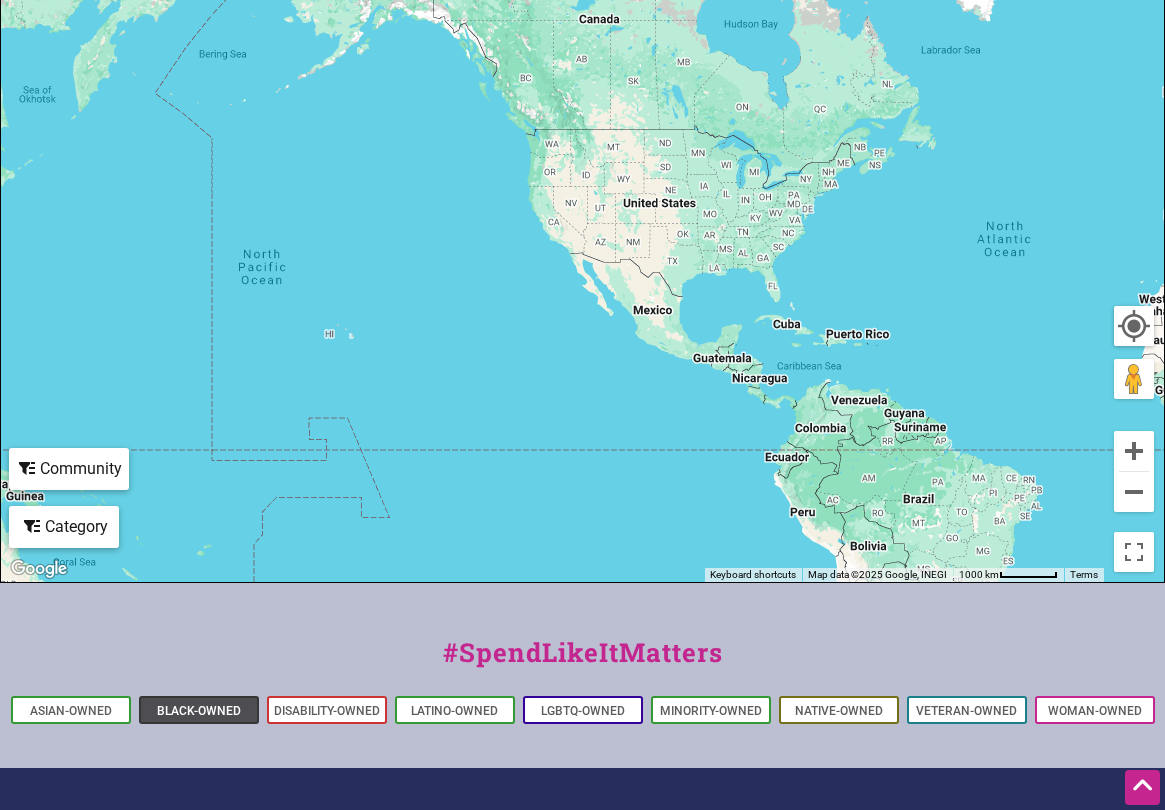 click on "Black-Owned" at bounding box center (199, 711) 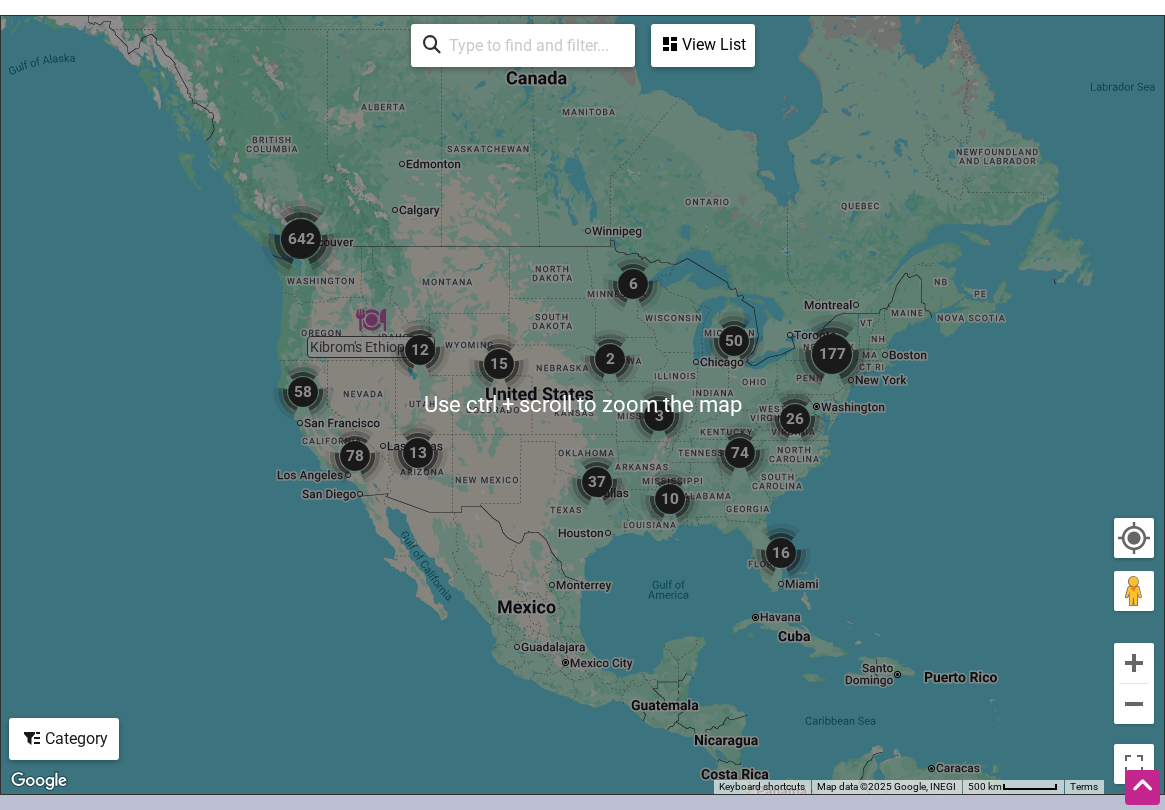 scroll, scrollTop: 961, scrollLeft: 0, axis: vertical 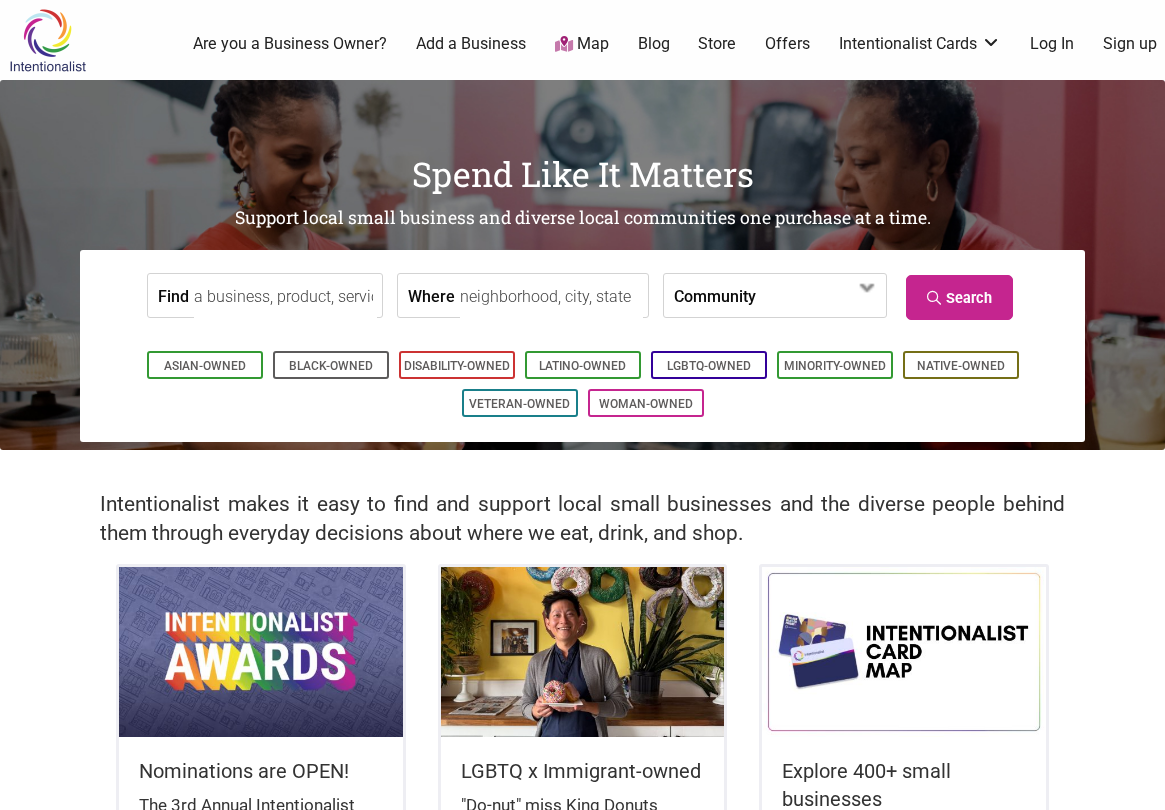 type on "Eye See Me" 